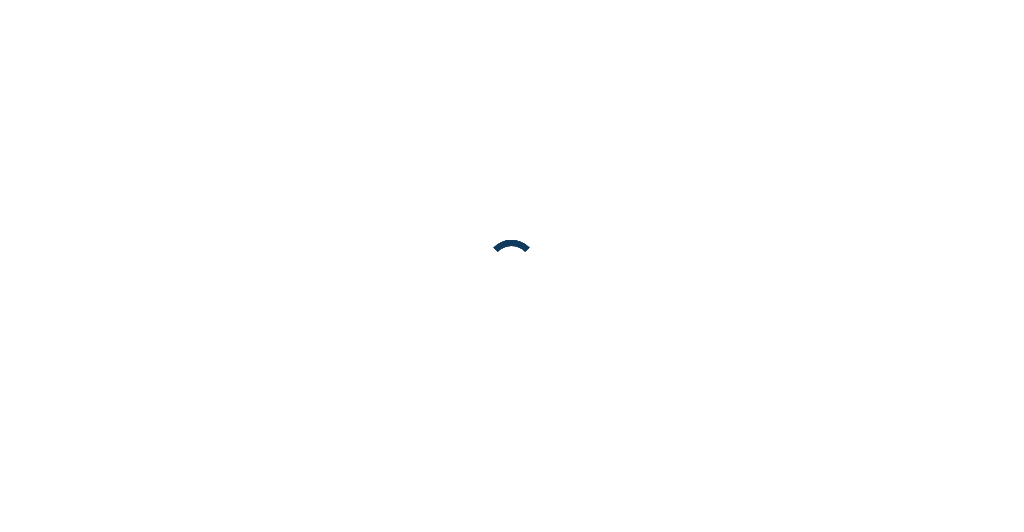 scroll, scrollTop: 0, scrollLeft: 0, axis: both 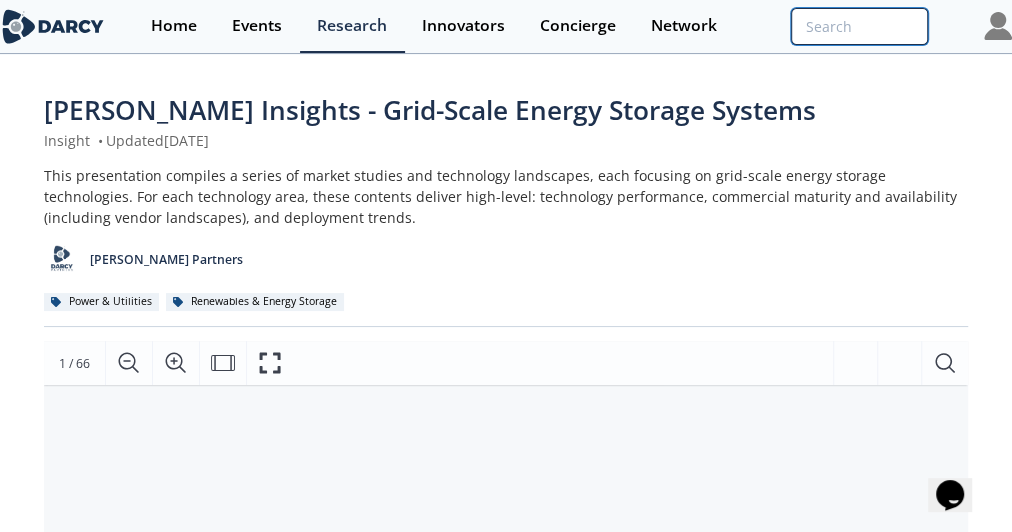 click at bounding box center [859, 26] 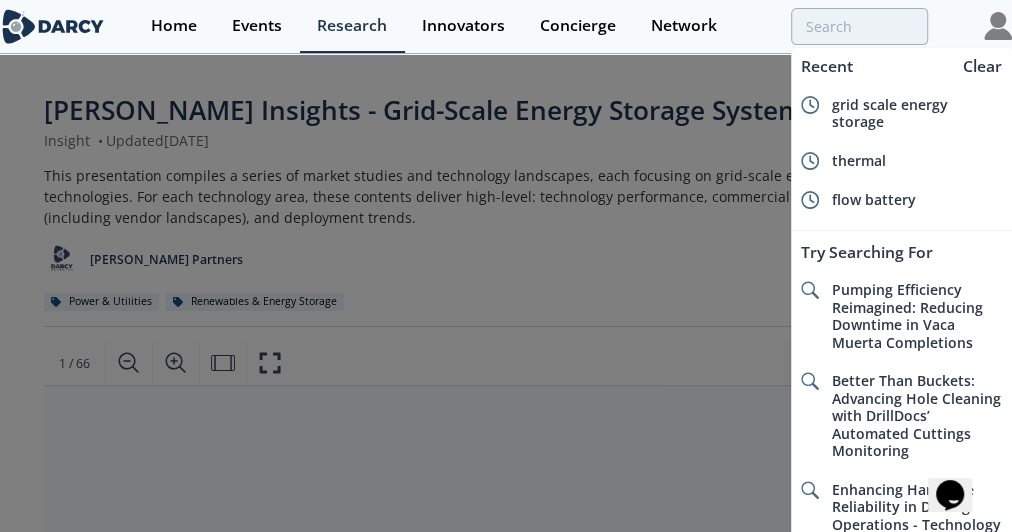 click at bounding box center [506, 266] 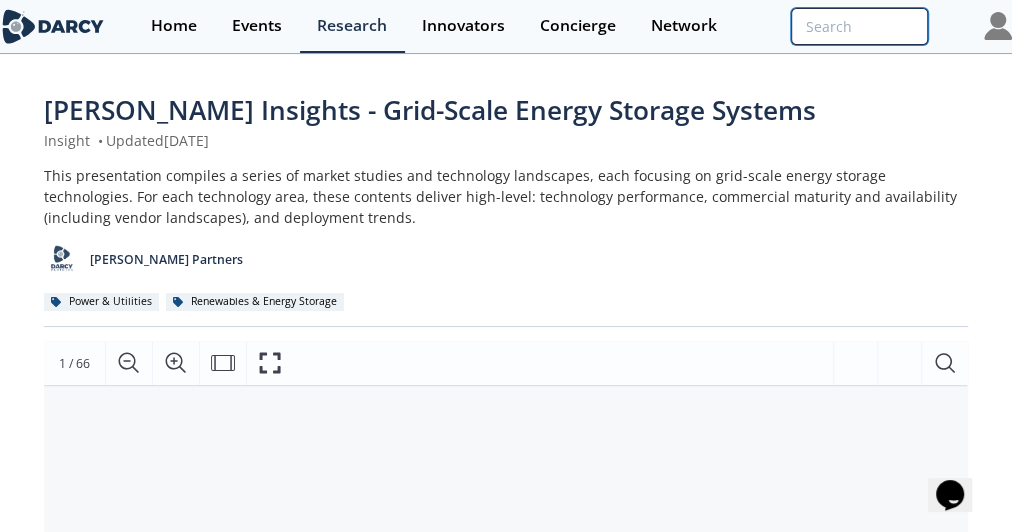 click at bounding box center (859, 26) 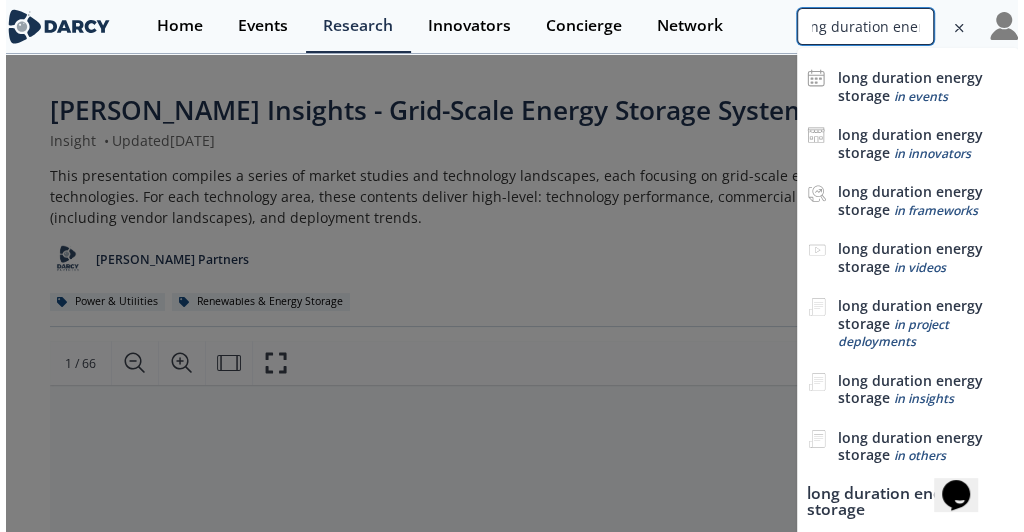 scroll, scrollTop: 0, scrollLeft: 22, axis: horizontal 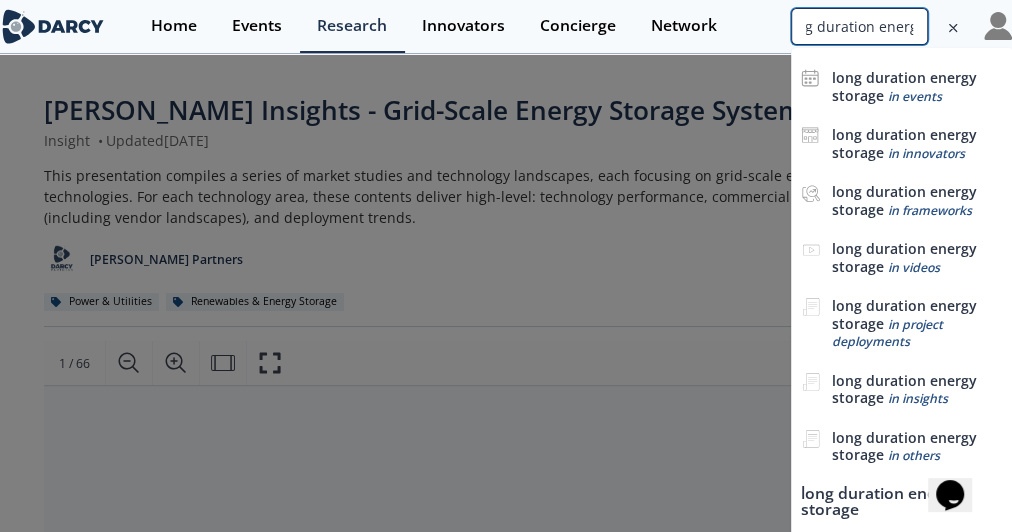 type on "long duration energy storage" 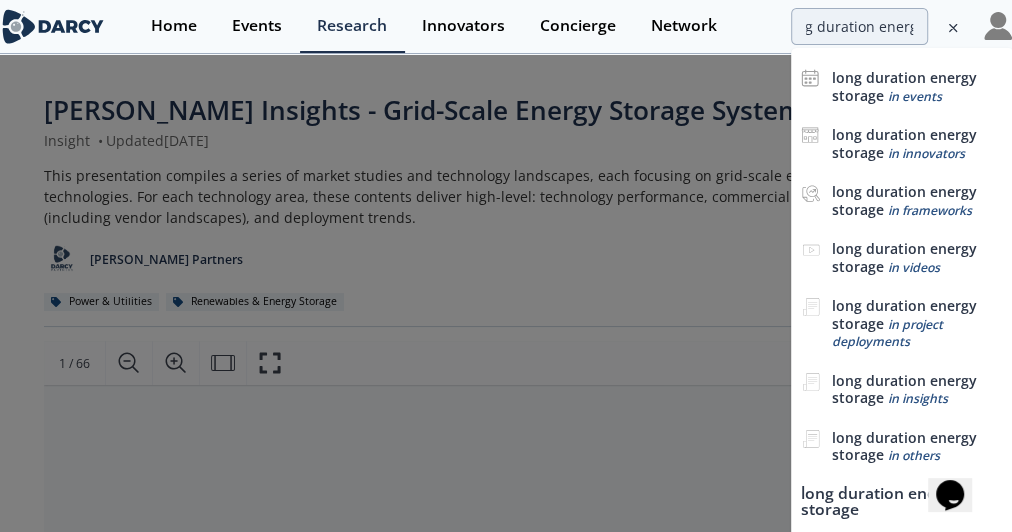 scroll, scrollTop: 0, scrollLeft: 0, axis: both 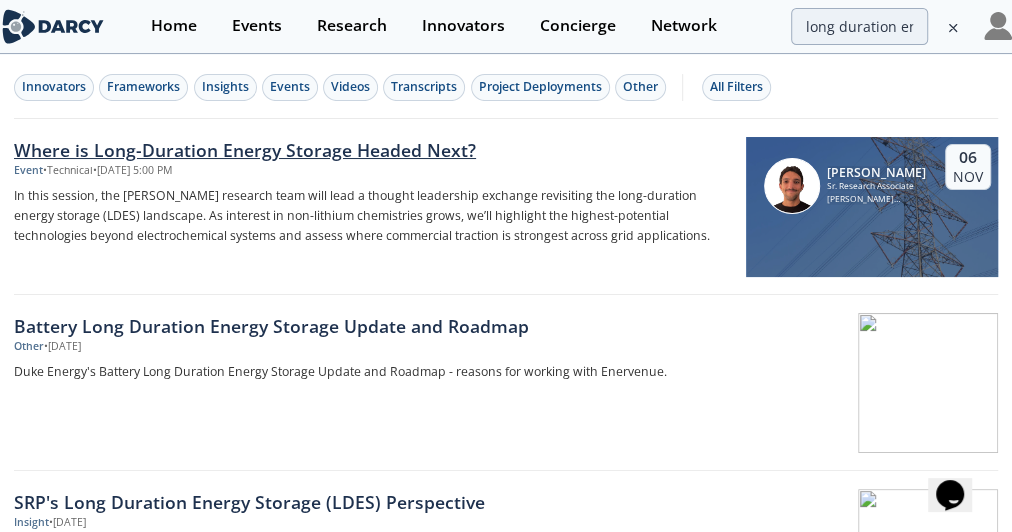 click on "Where is Long-Duration Energy Storage Headed Next?" at bounding box center [373, 150] 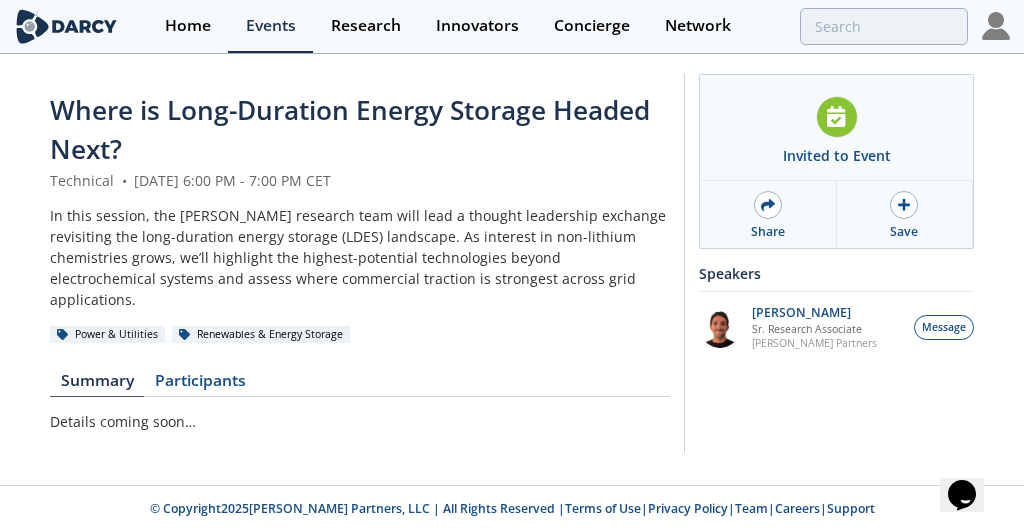 click on "In this session, the Darcy research team will lead a thought leadership exchange revisiting the long-duration energy storage (LDES) landscape. As interest in non-lithium chemistries grows, we’ll highlight the highest-potential technologies beyond electrochemical systems and assess where commercial traction is strongest across grid applications." at bounding box center [360, 257] 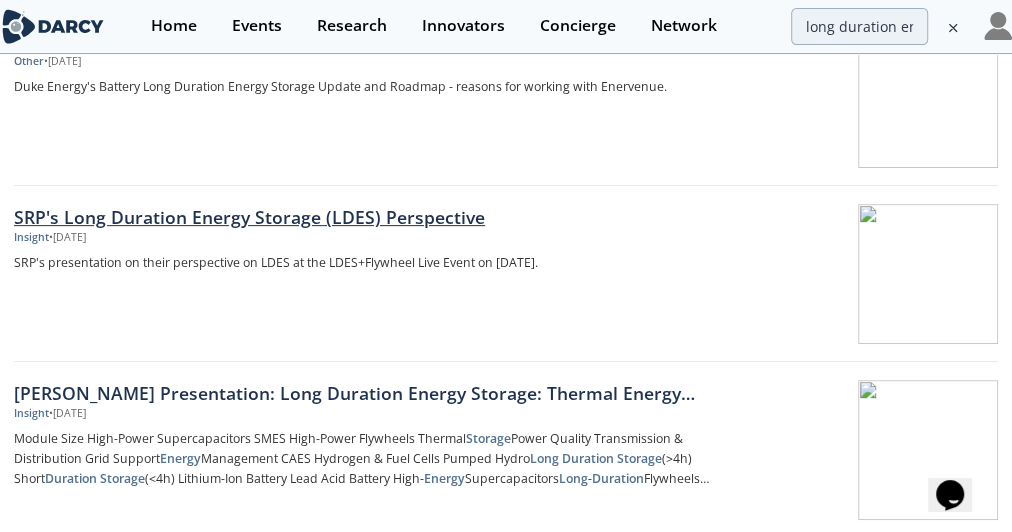 scroll, scrollTop: 320, scrollLeft: 0, axis: vertical 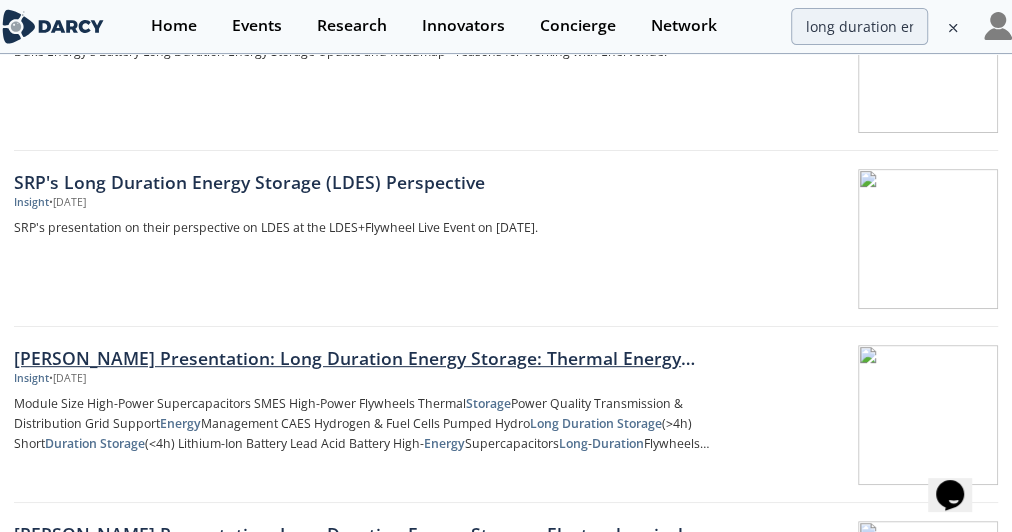 click on "Darcy Presentation: Long Duration Energy Storage: Thermal Energy Storage" at bounding box center (373, 358) 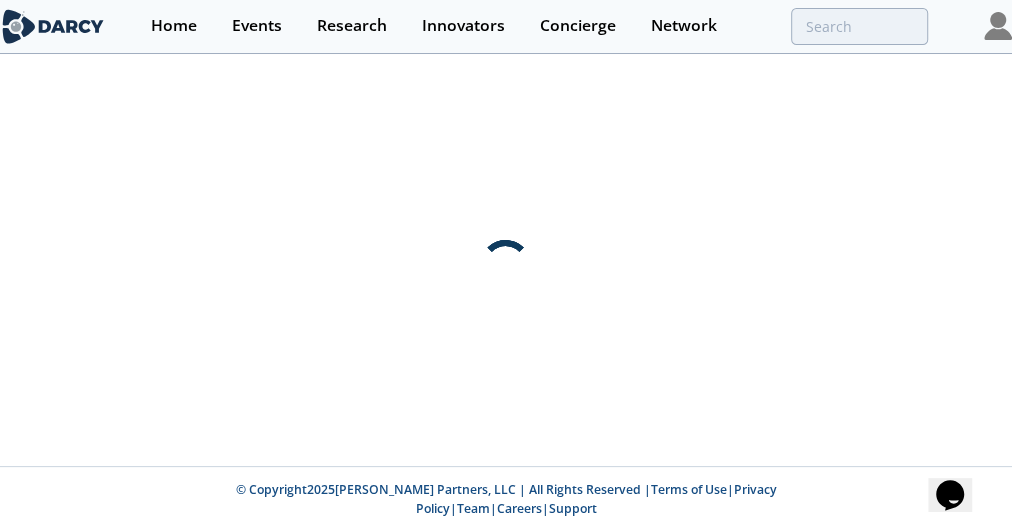 scroll, scrollTop: 0, scrollLeft: 0, axis: both 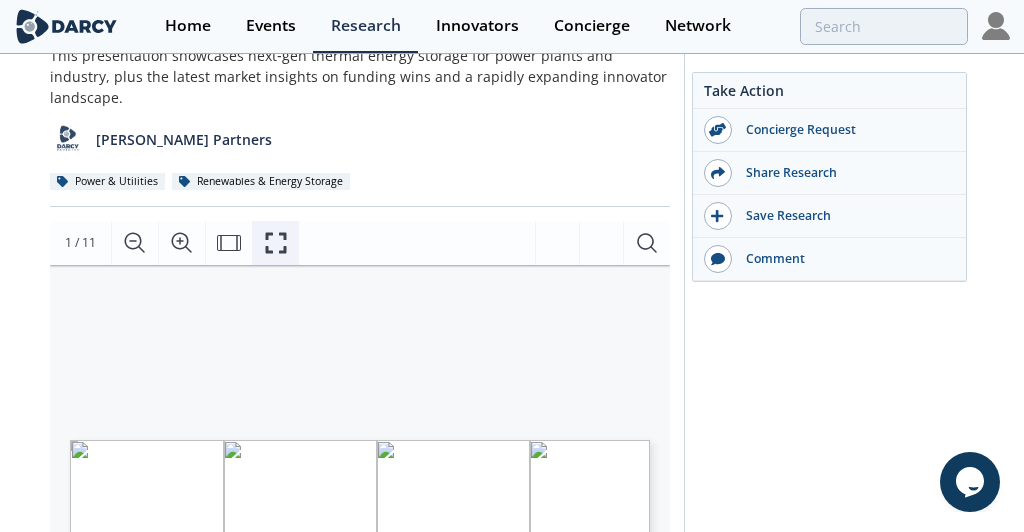 click 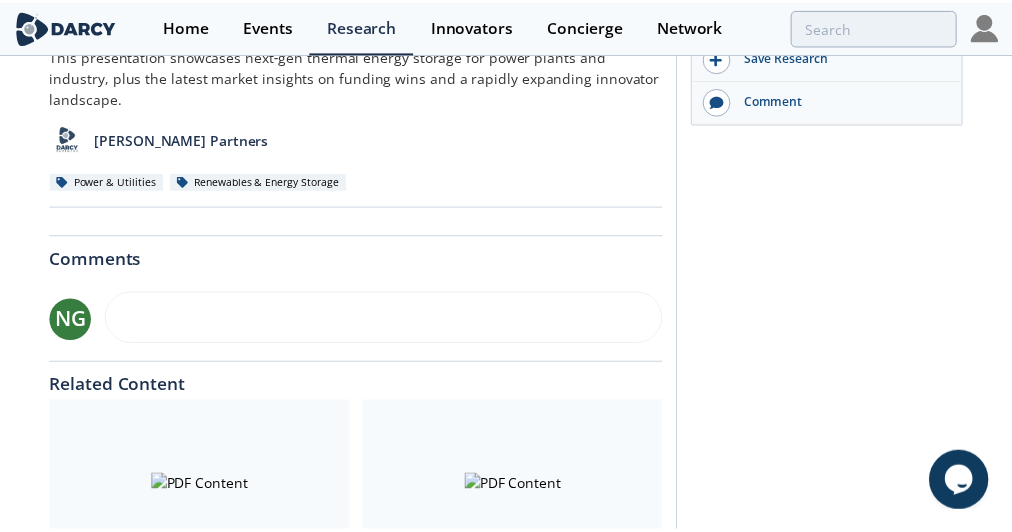 scroll, scrollTop: 0, scrollLeft: 0, axis: both 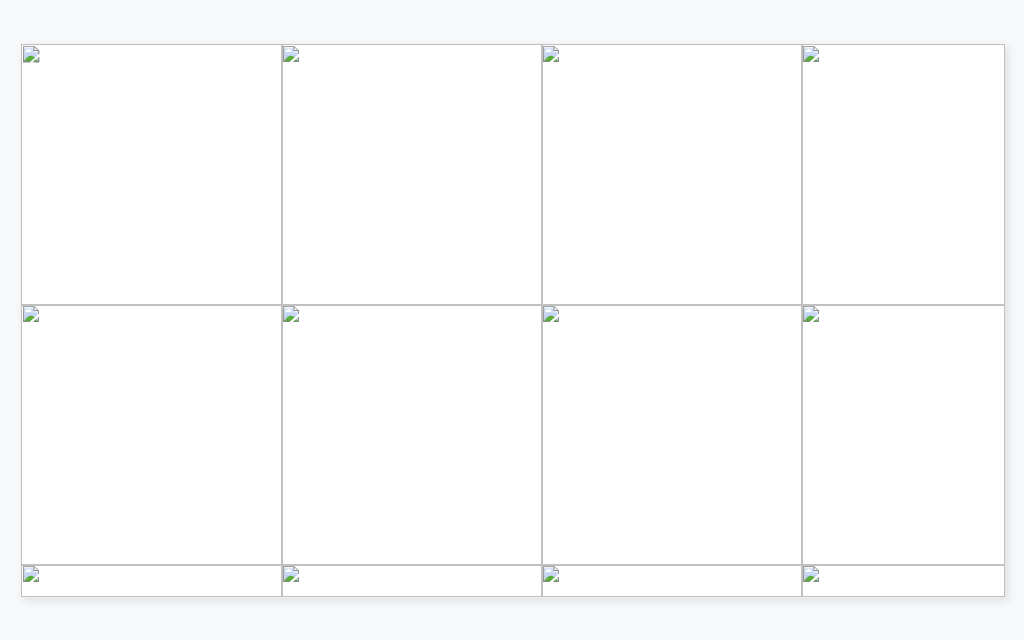 click at bounding box center (1238, 557) 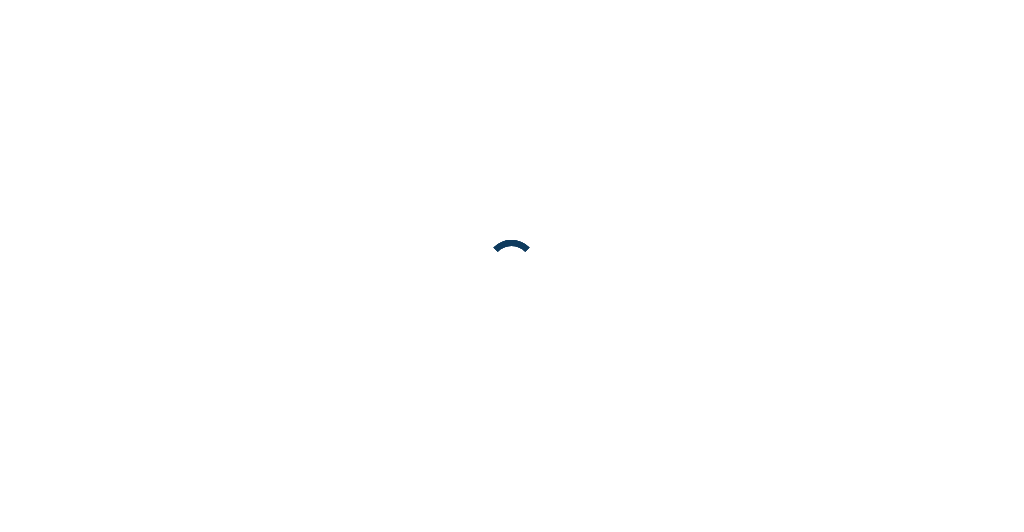 scroll, scrollTop: 0, scrollLeft: 0, axis: both 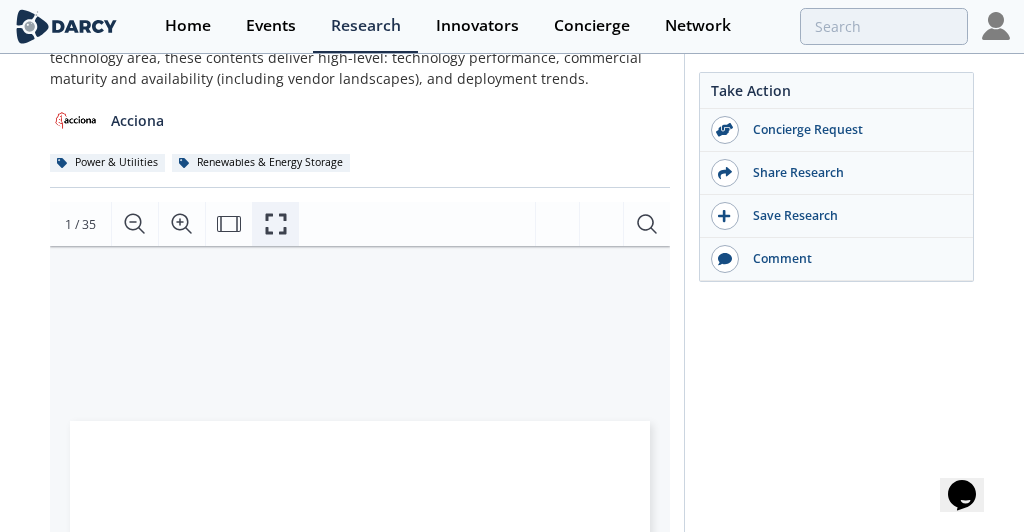 click 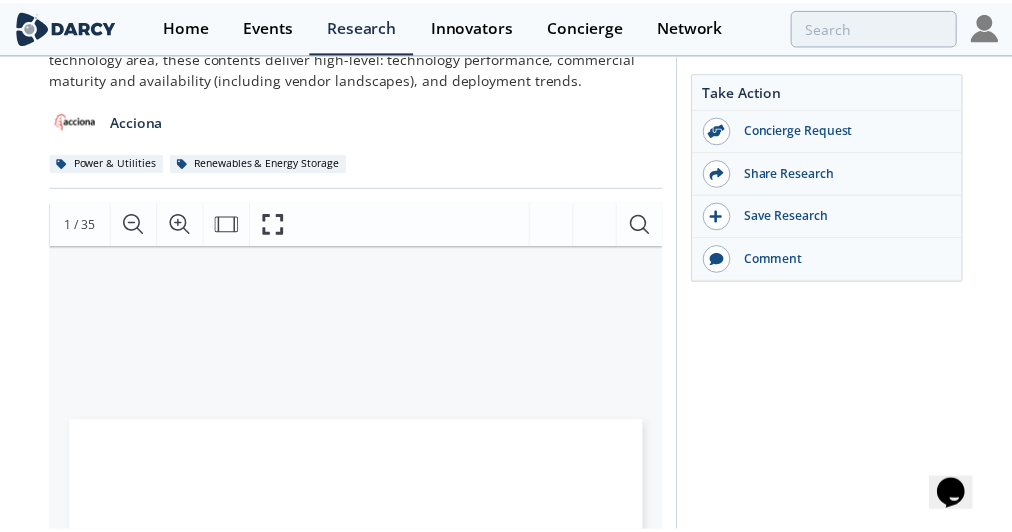 scroll, scrollTop: 0, scrollLeft: 0, axis: both 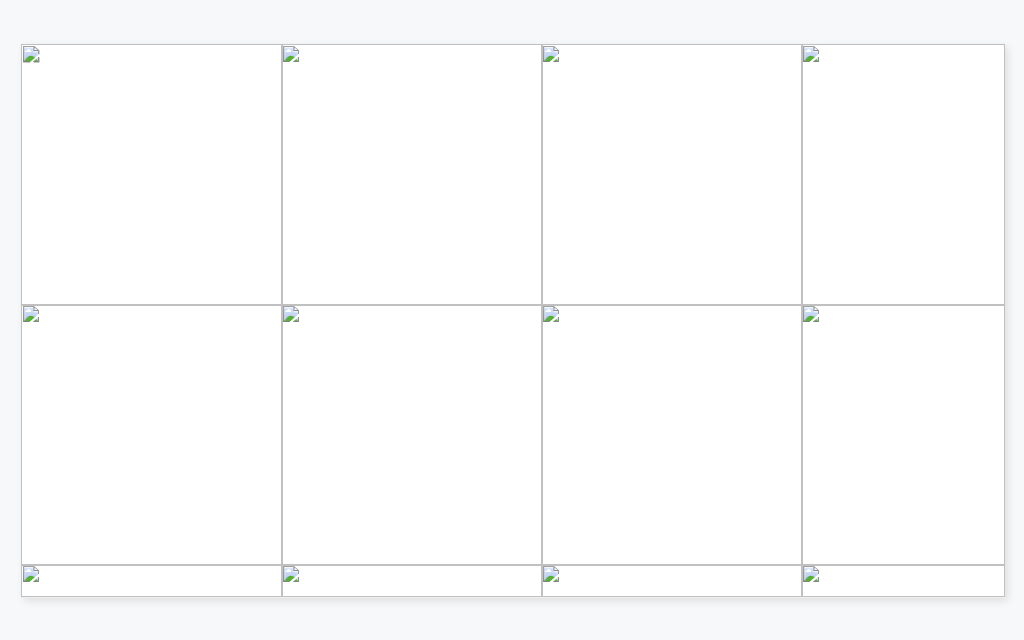 click at bounding box center [566, 540] 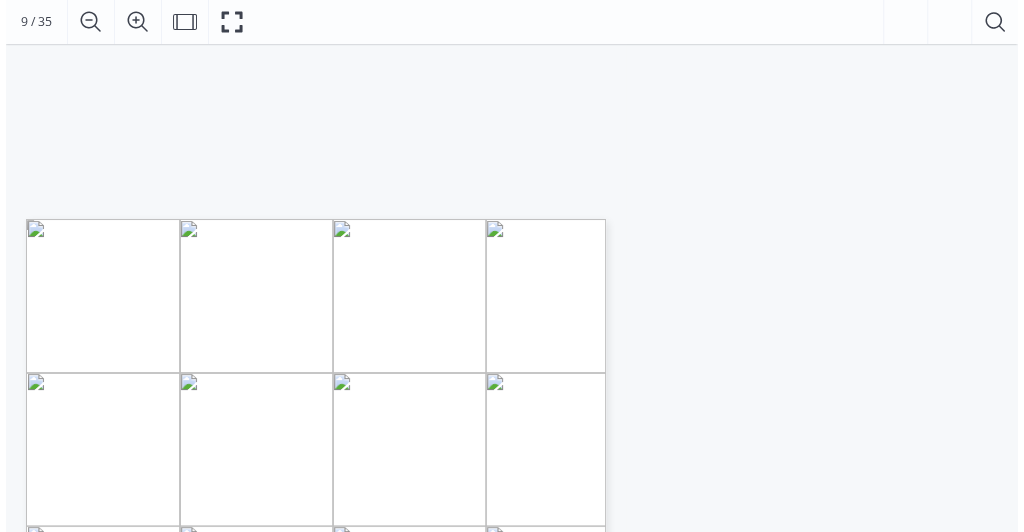 scroll, scrollTop: 320, scrollLeft: 0, axis: vertical 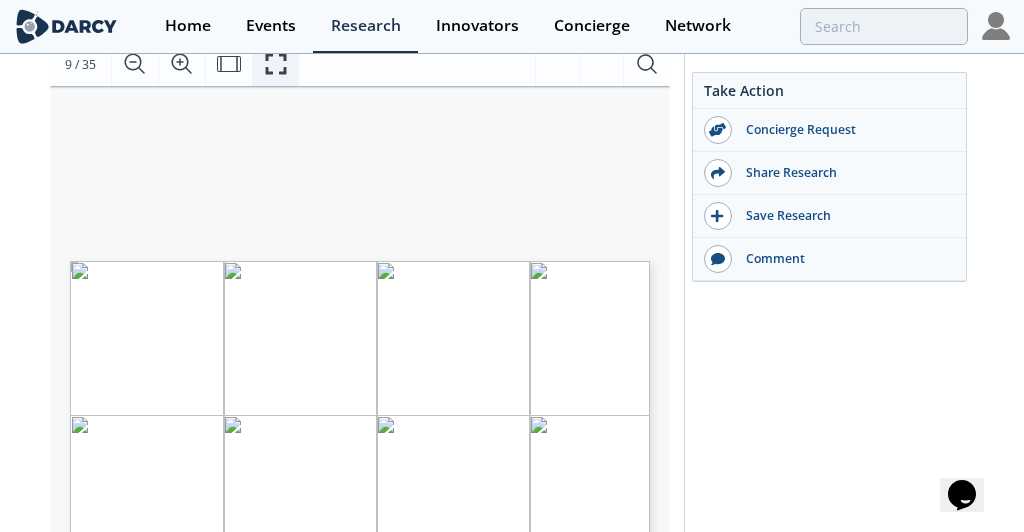 click at bounding box center (275, 64) 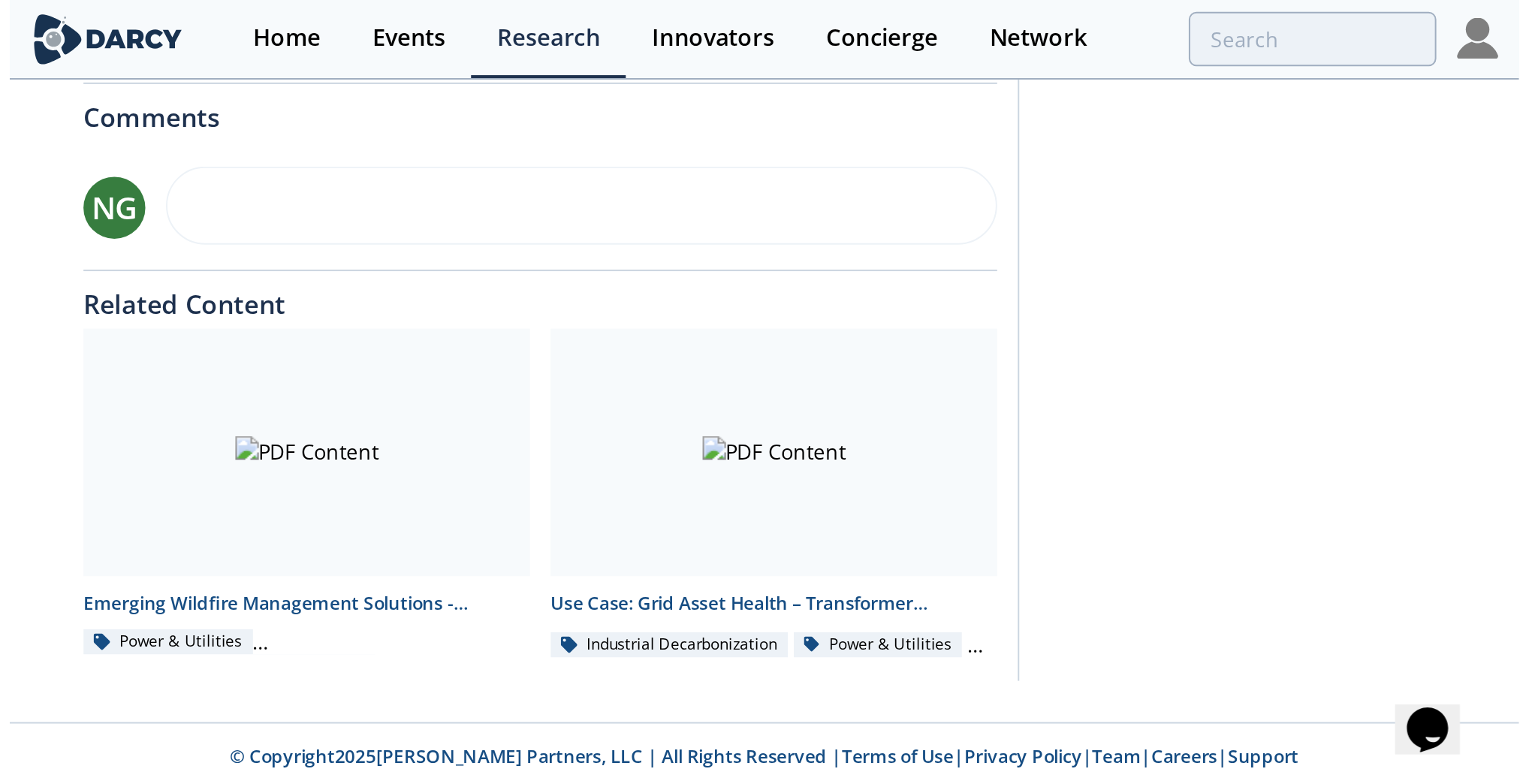 scroll, scrollTop: 0, scrollLeft: 0, axis: both 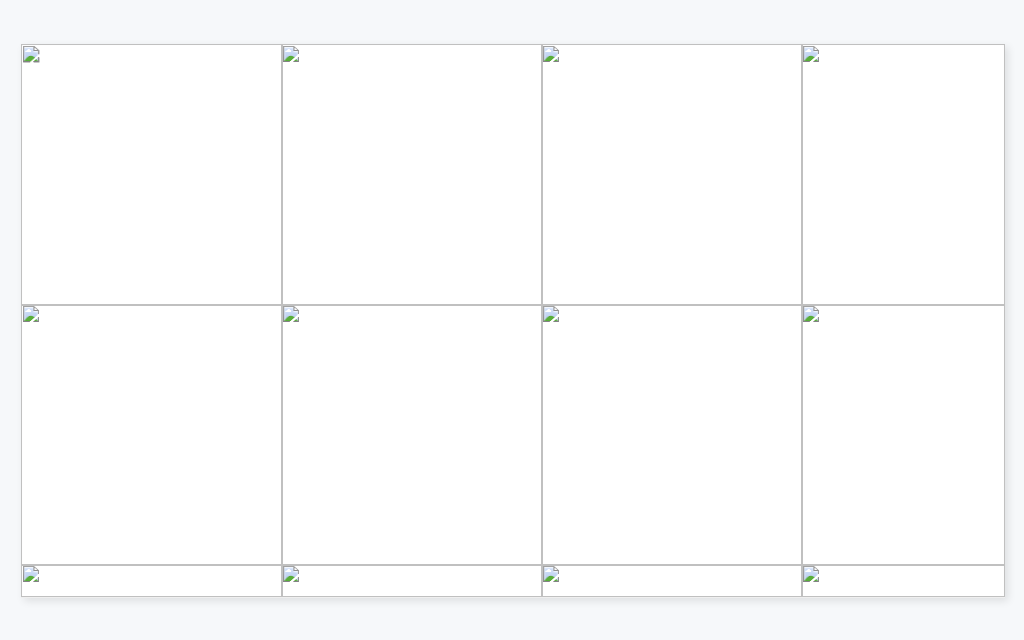 click at bounding box center (922, 581) 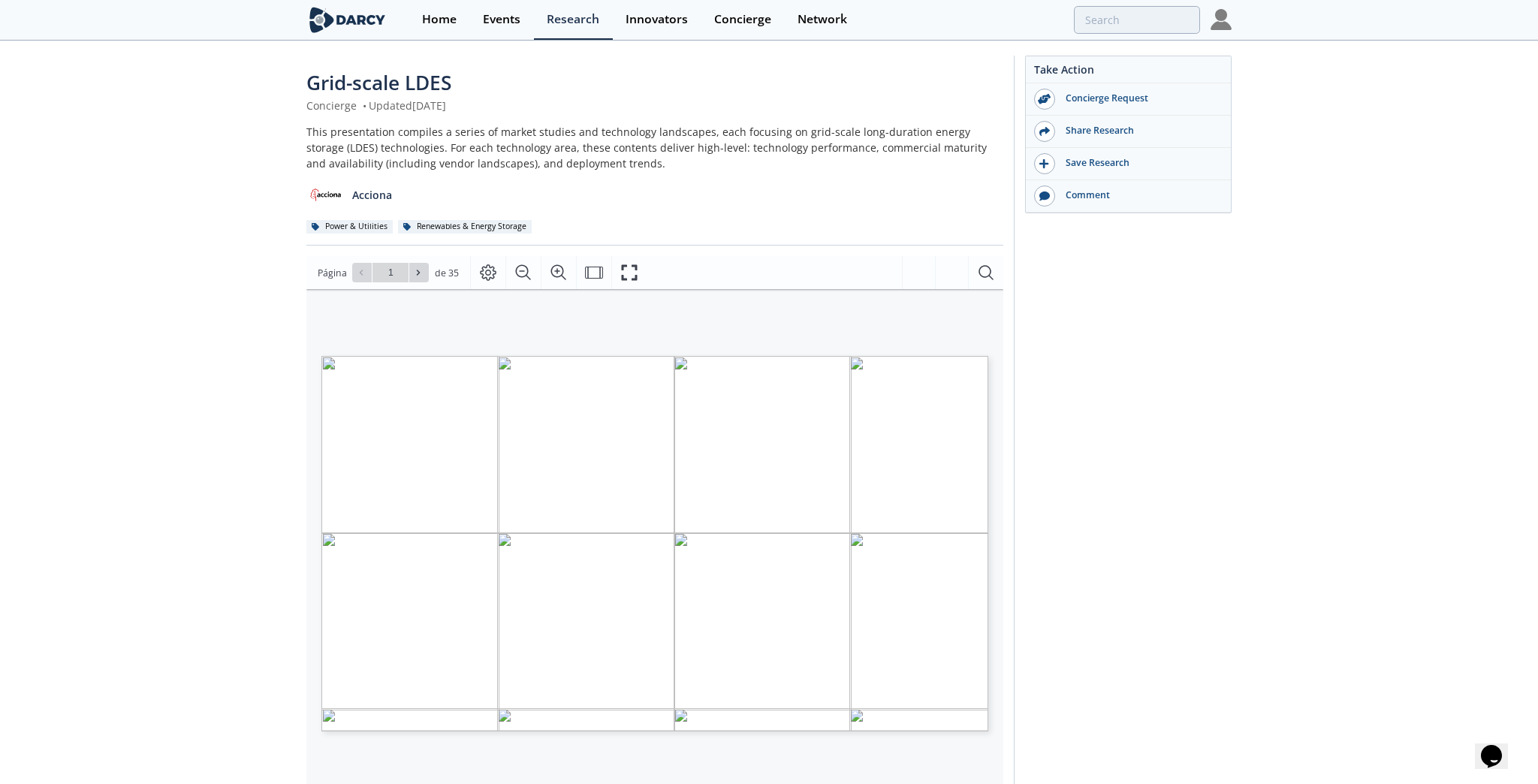 type on "2" 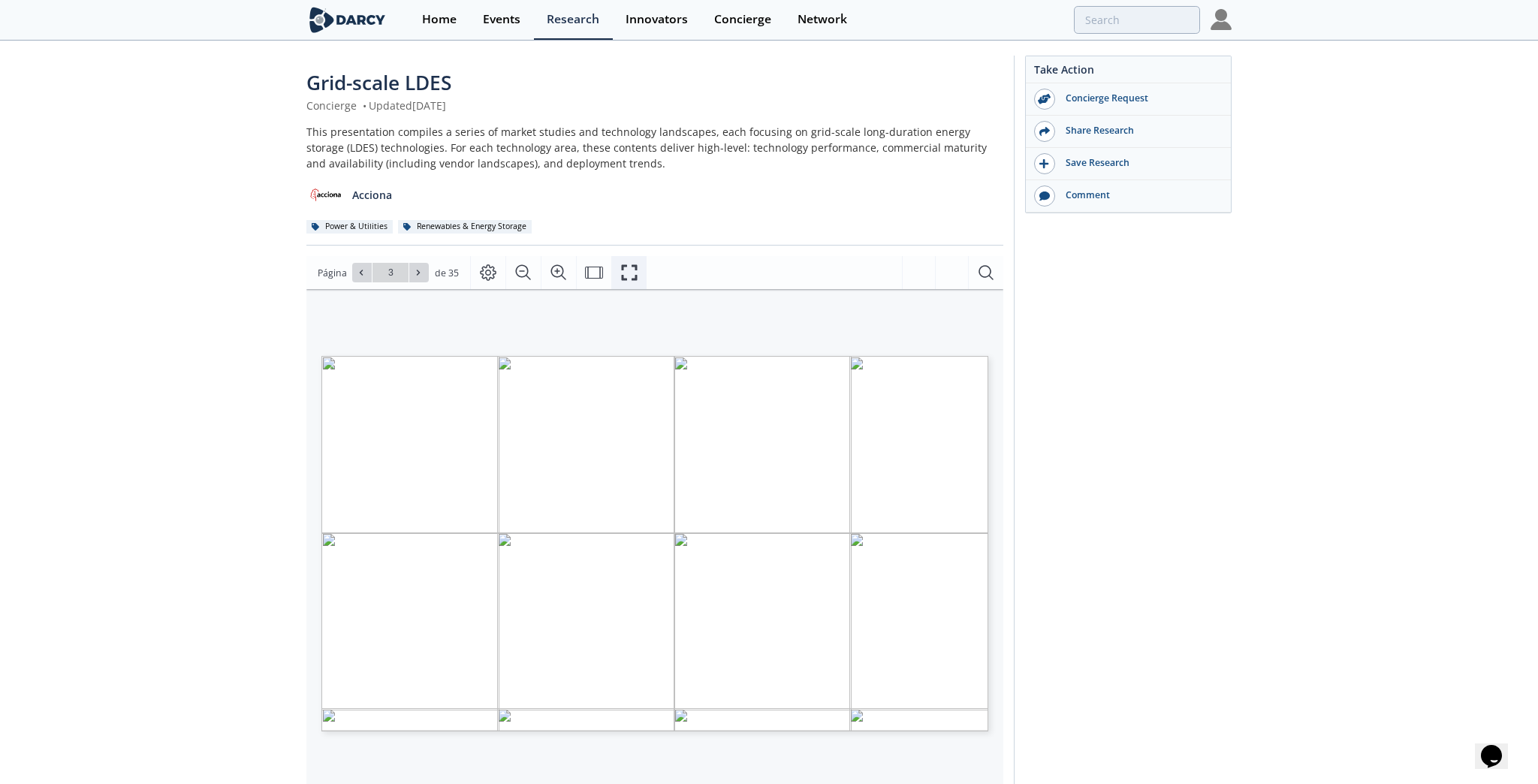 click 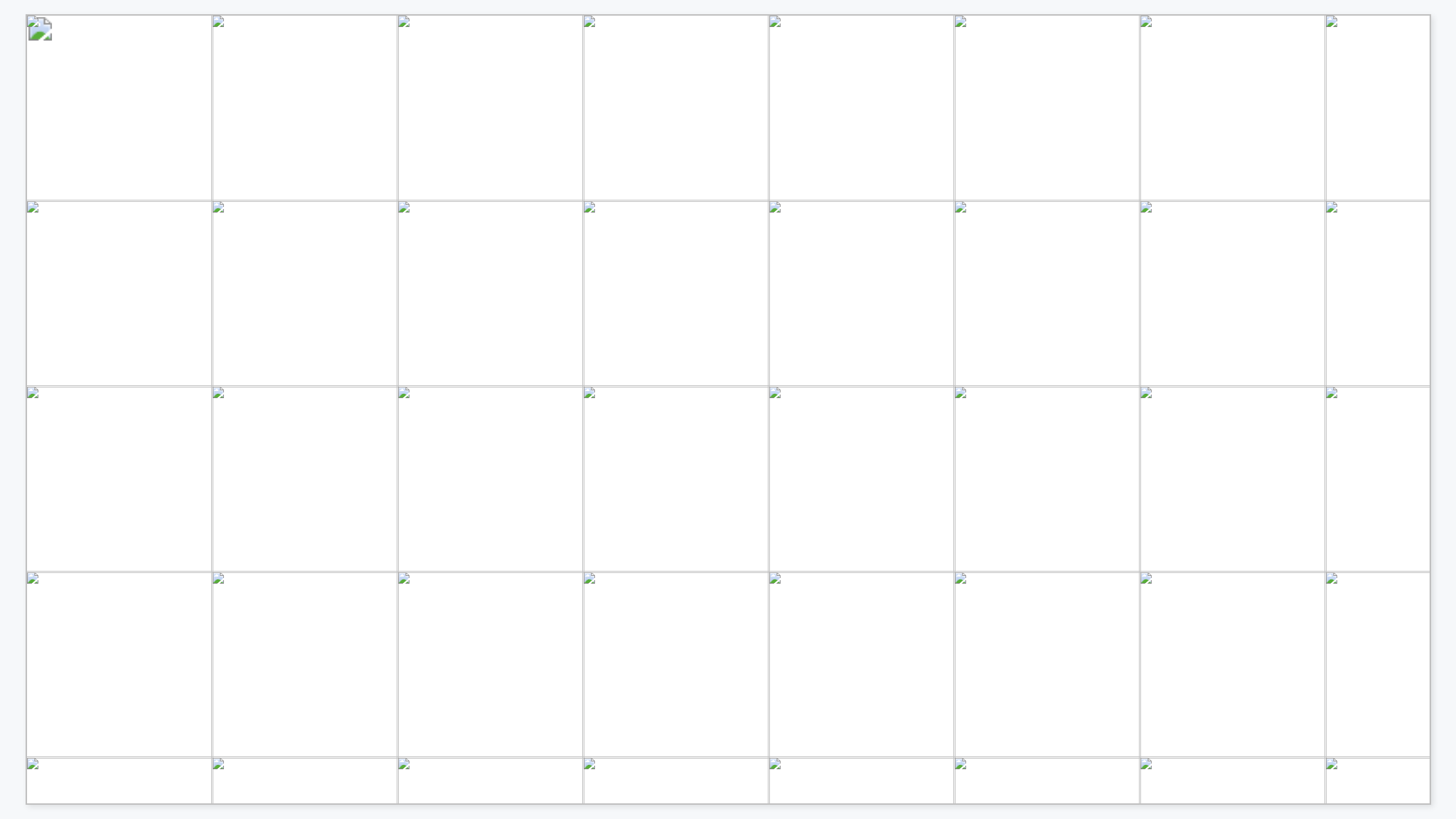 click at bounding box center [1669, 911] 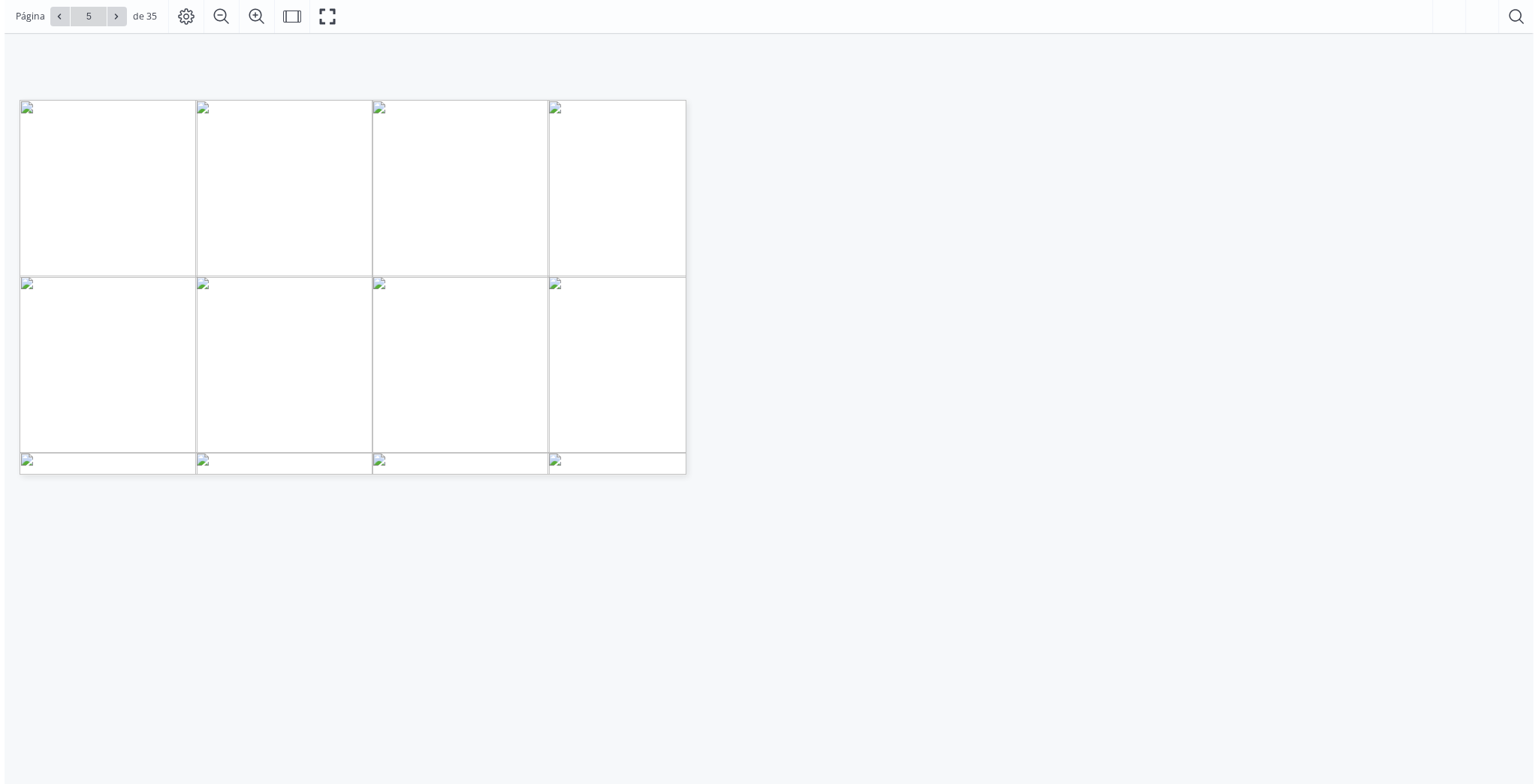 scroll, scrollTop: 60, scrollLeft: 0, axis: vertical 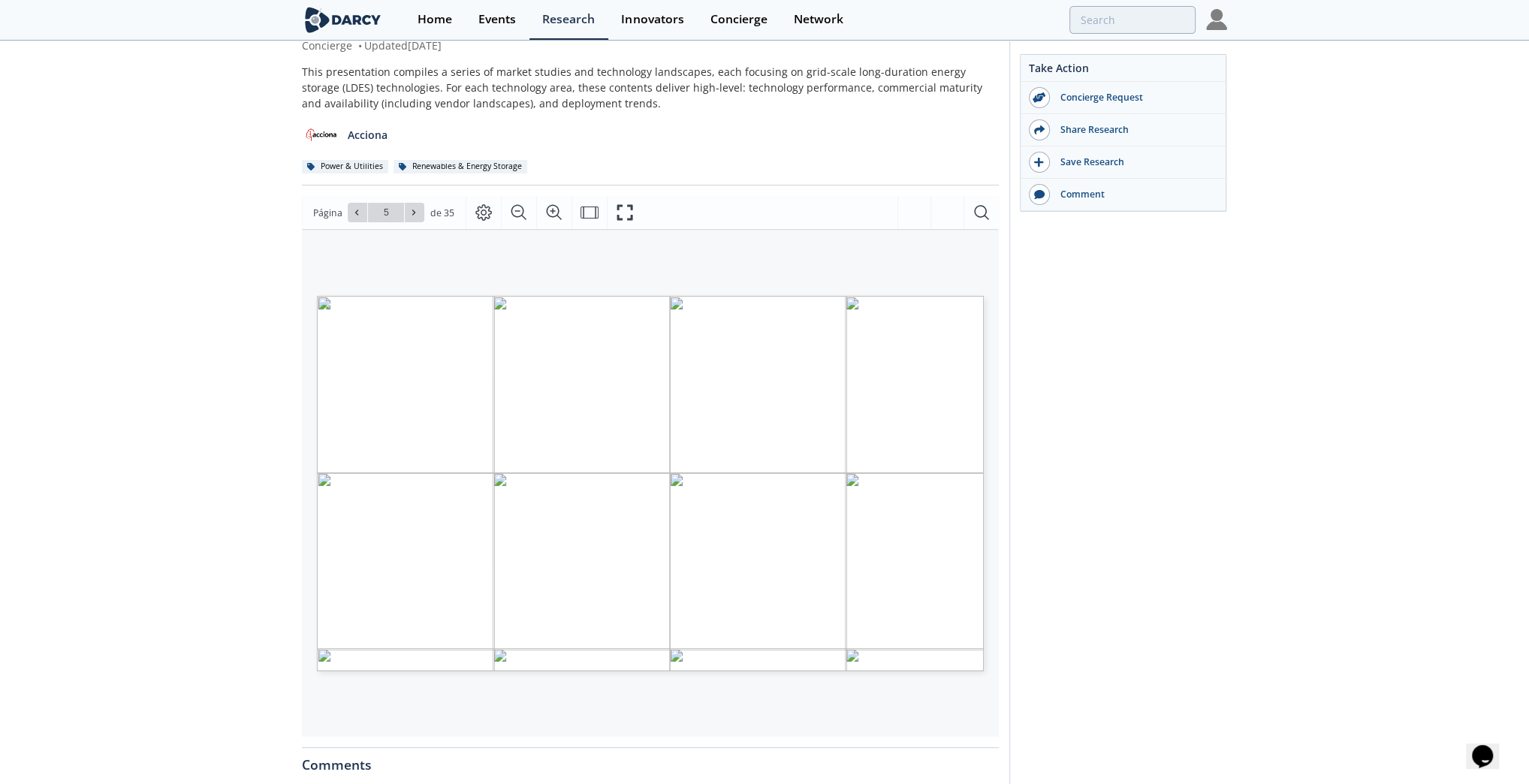 click on "Take Action
Concierge Request
Share Research
Save Research
Comment" at bounding box center [1118, 523] 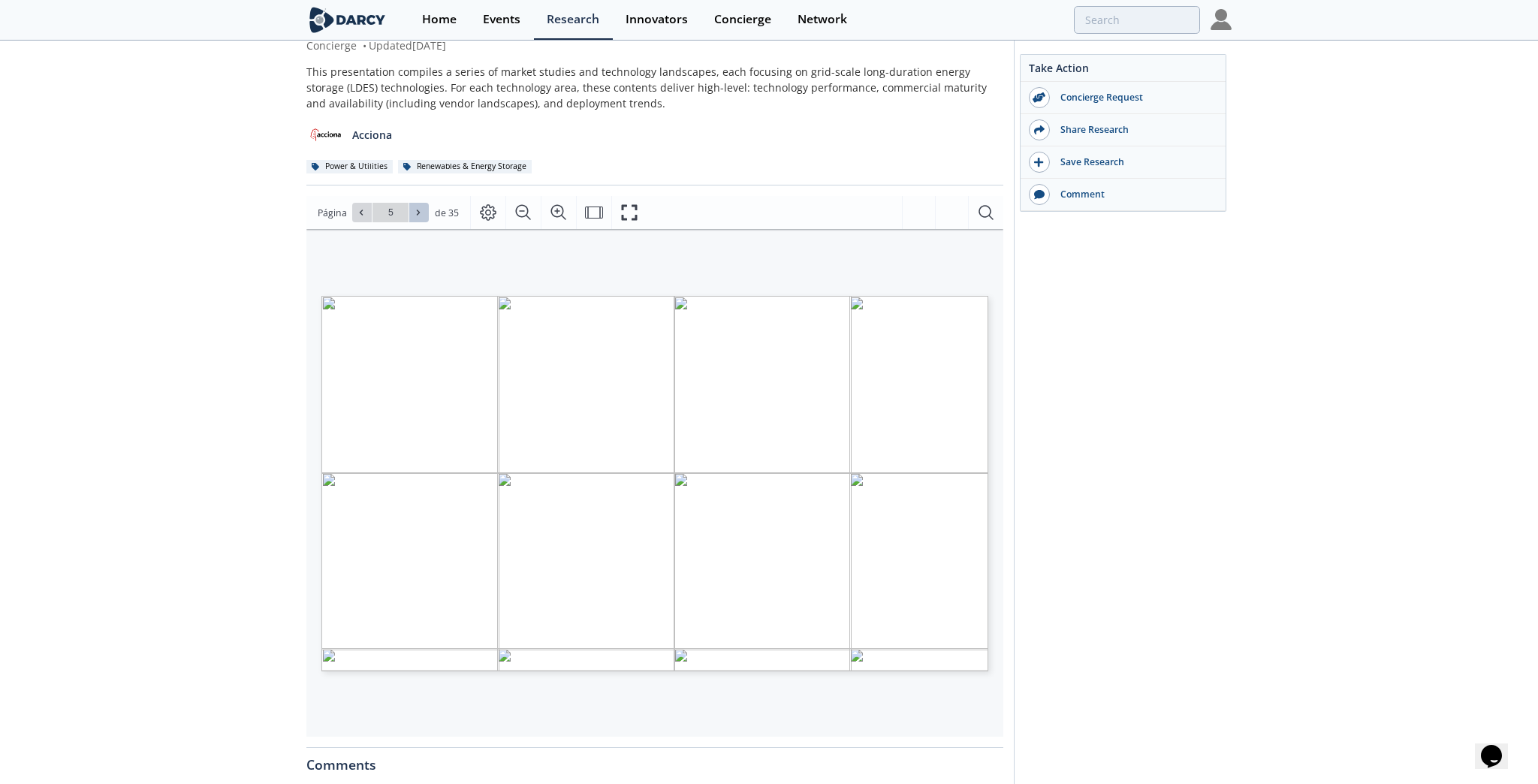 click 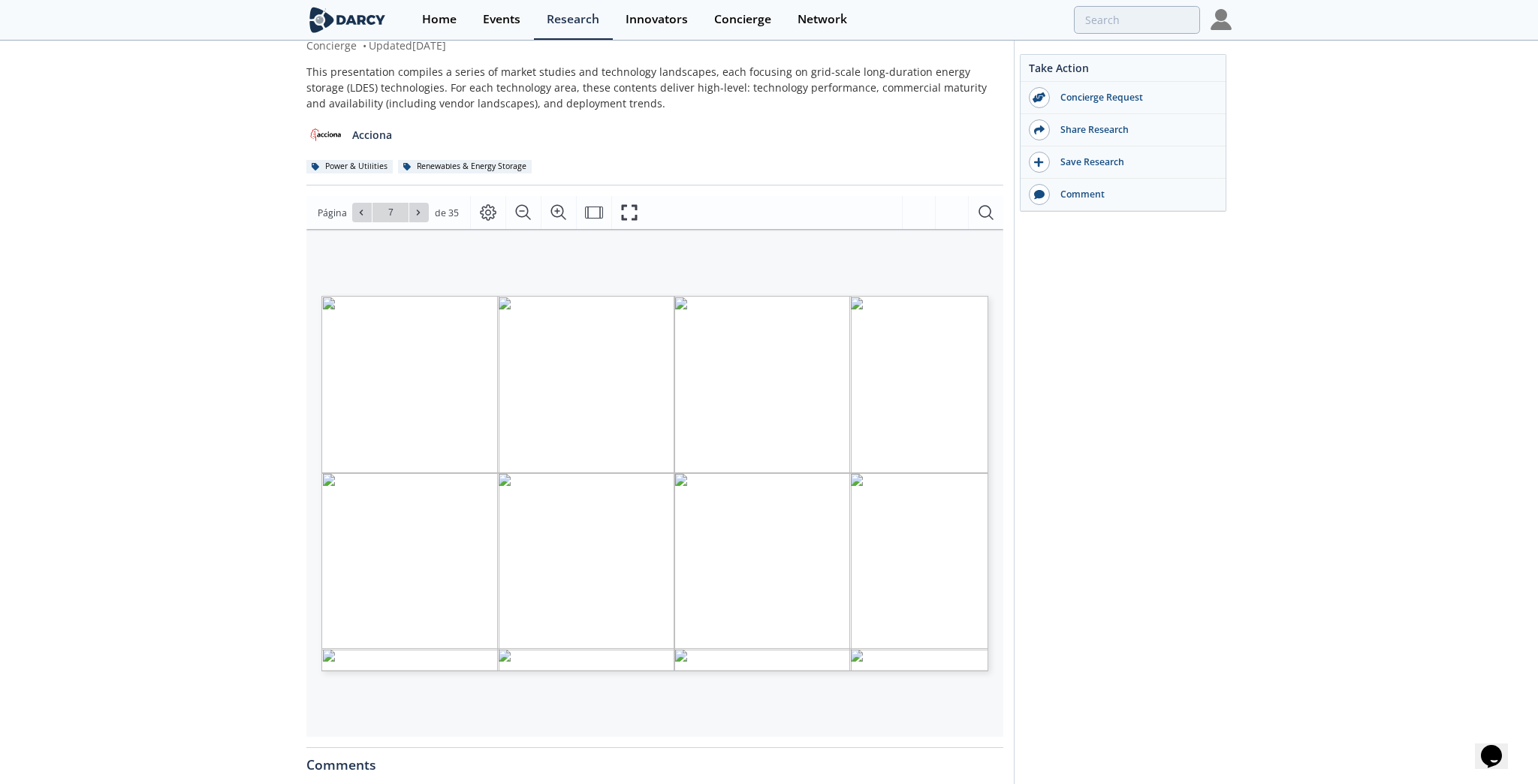 drag, startPoint x: 343, startPoint y: 408, endPoint x: 454, endPoint y: 454, distance: 120.15407 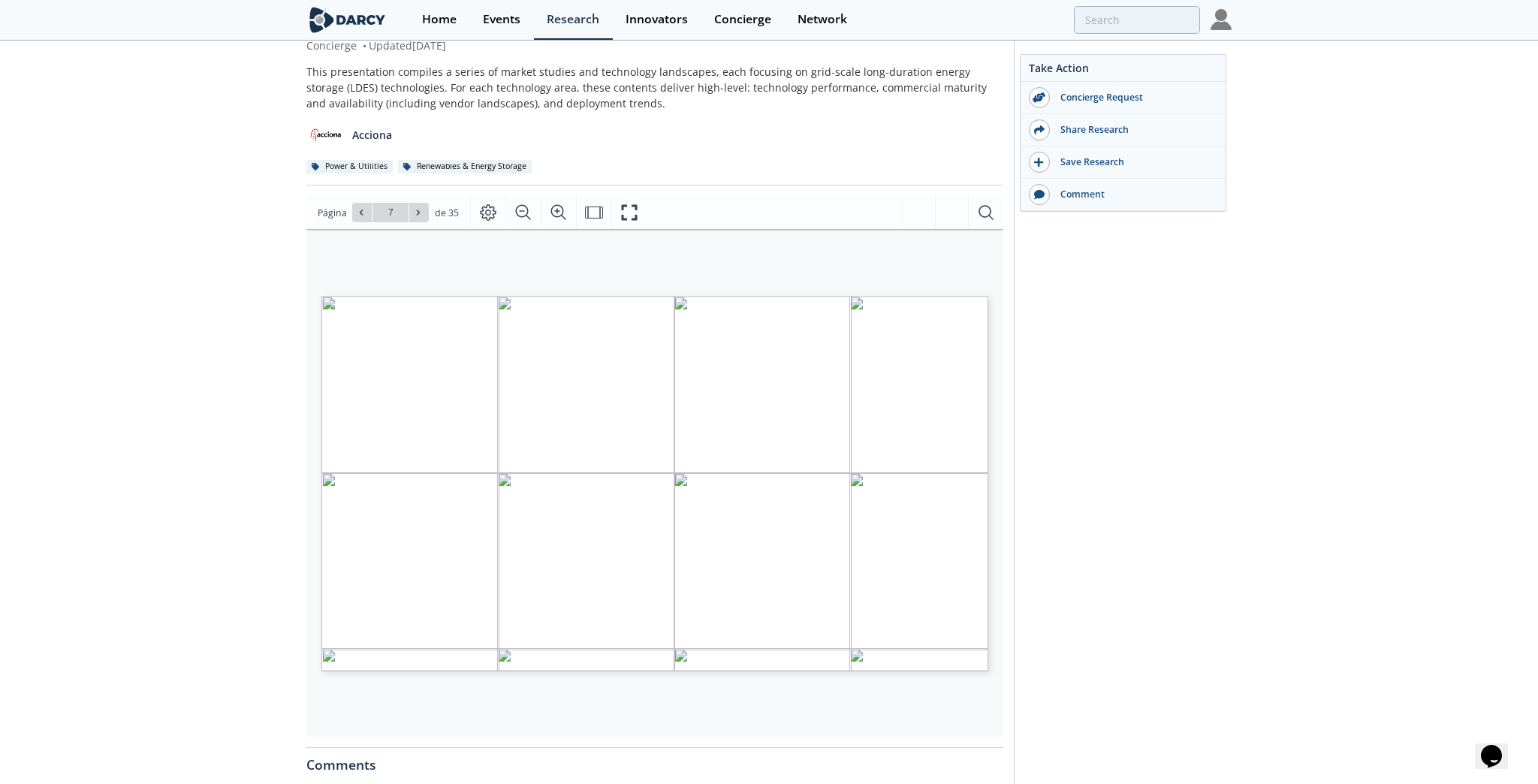 type on "8" 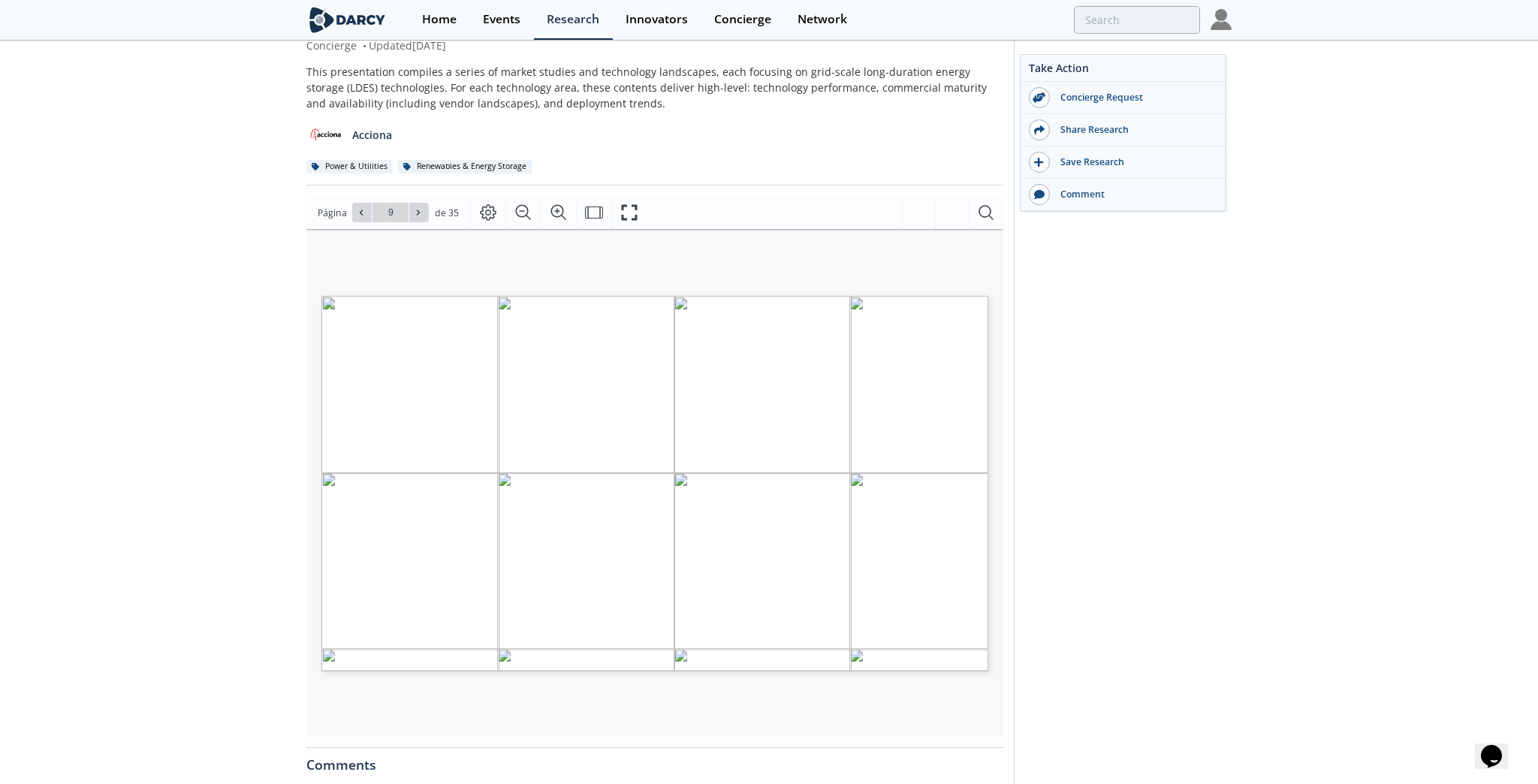drag, startPoint x: 466, startPoint y: 597, endPoint x: 411, endPoint y: 569, distance: 61.7171 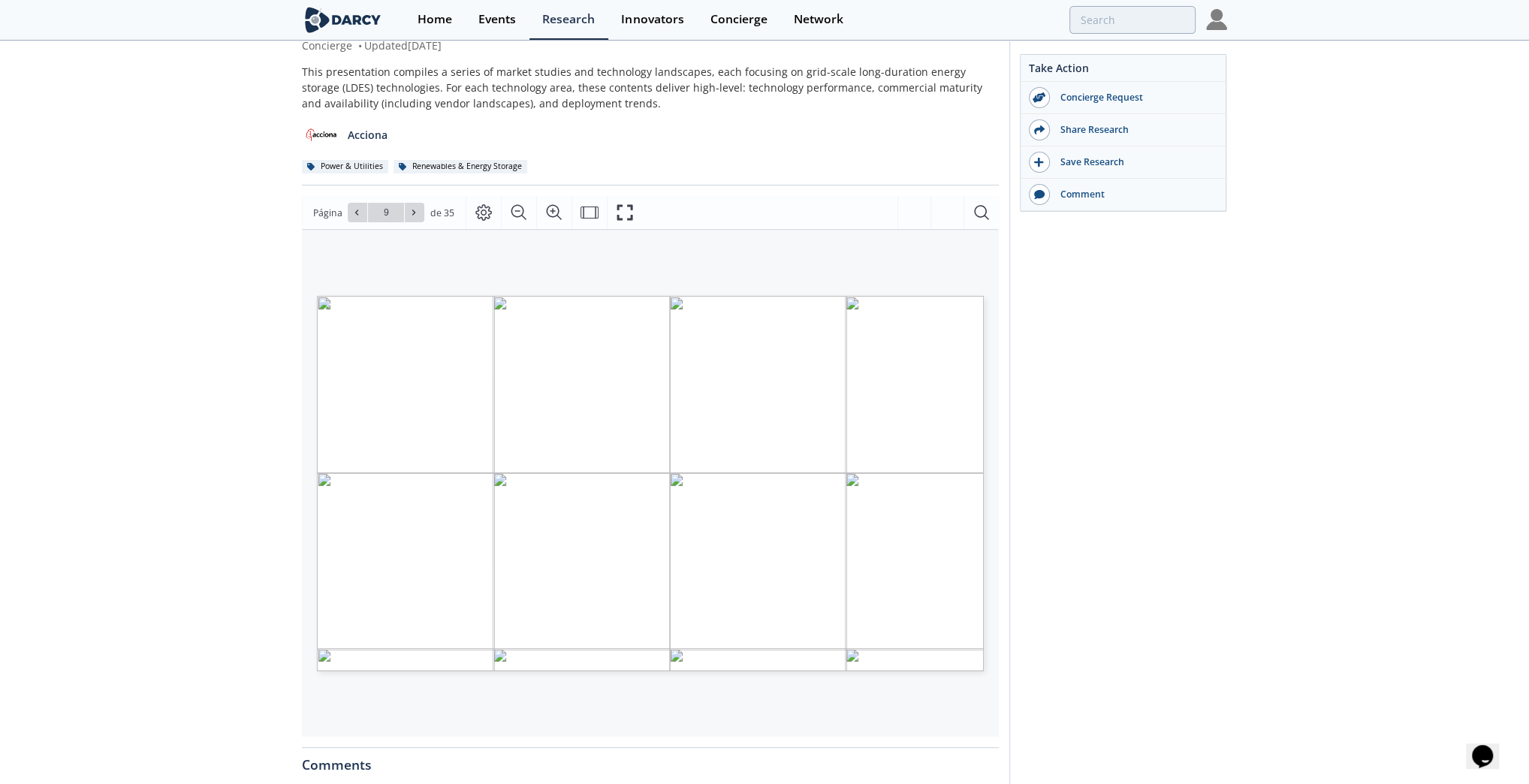 click on "Grid-scale LDES
Concierge
•
Updated  [DATE]
This presentation compiles a series of market studies and technology landscapes, each focusing on grid-scale long-duration energy storage (LDES) technologies. For each technology area, these contents deliver high-level: technology performance, commercial maturity and availability (including vendor landscapes), and deployment trends.
Acciona
Power & Utilities" 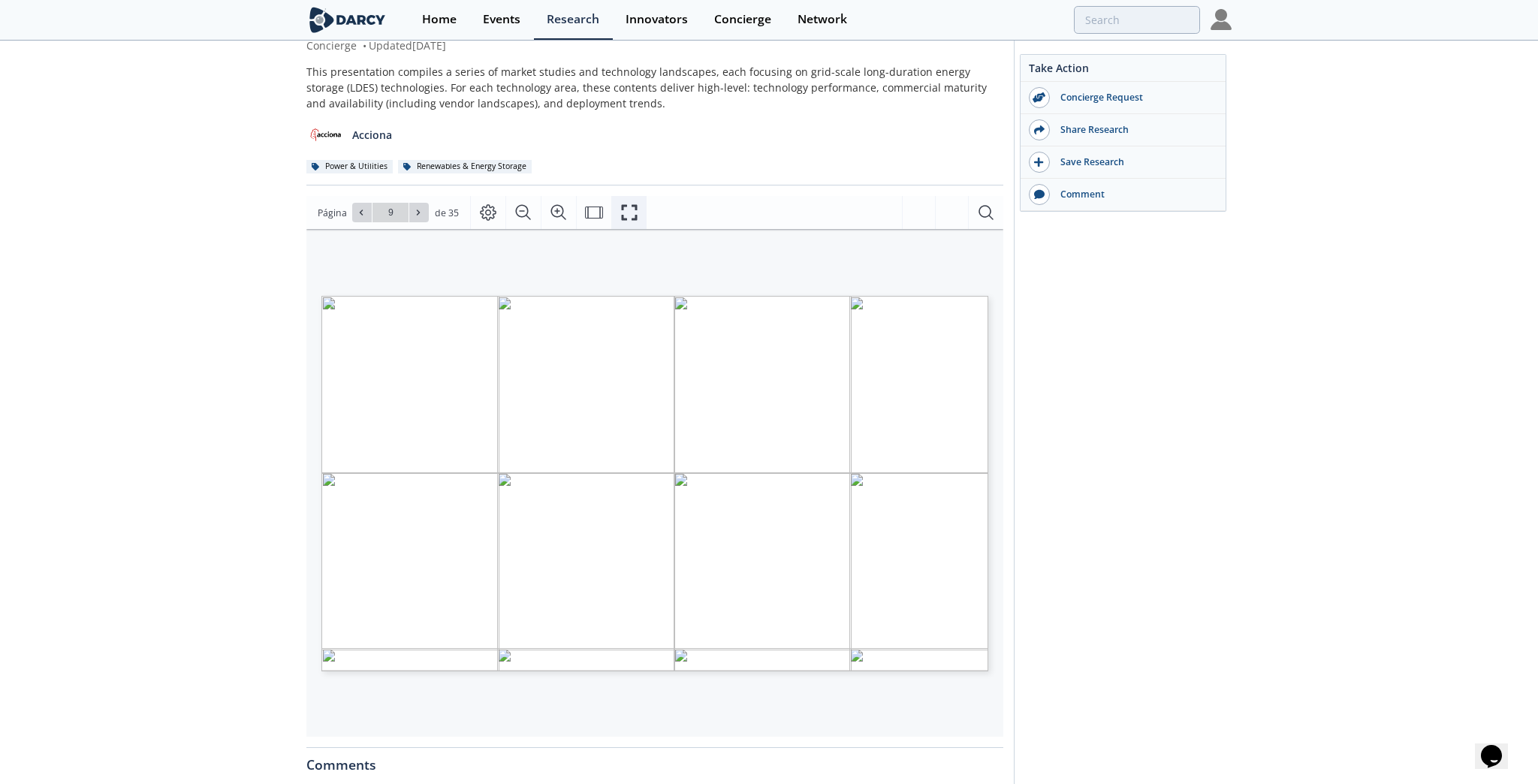 click 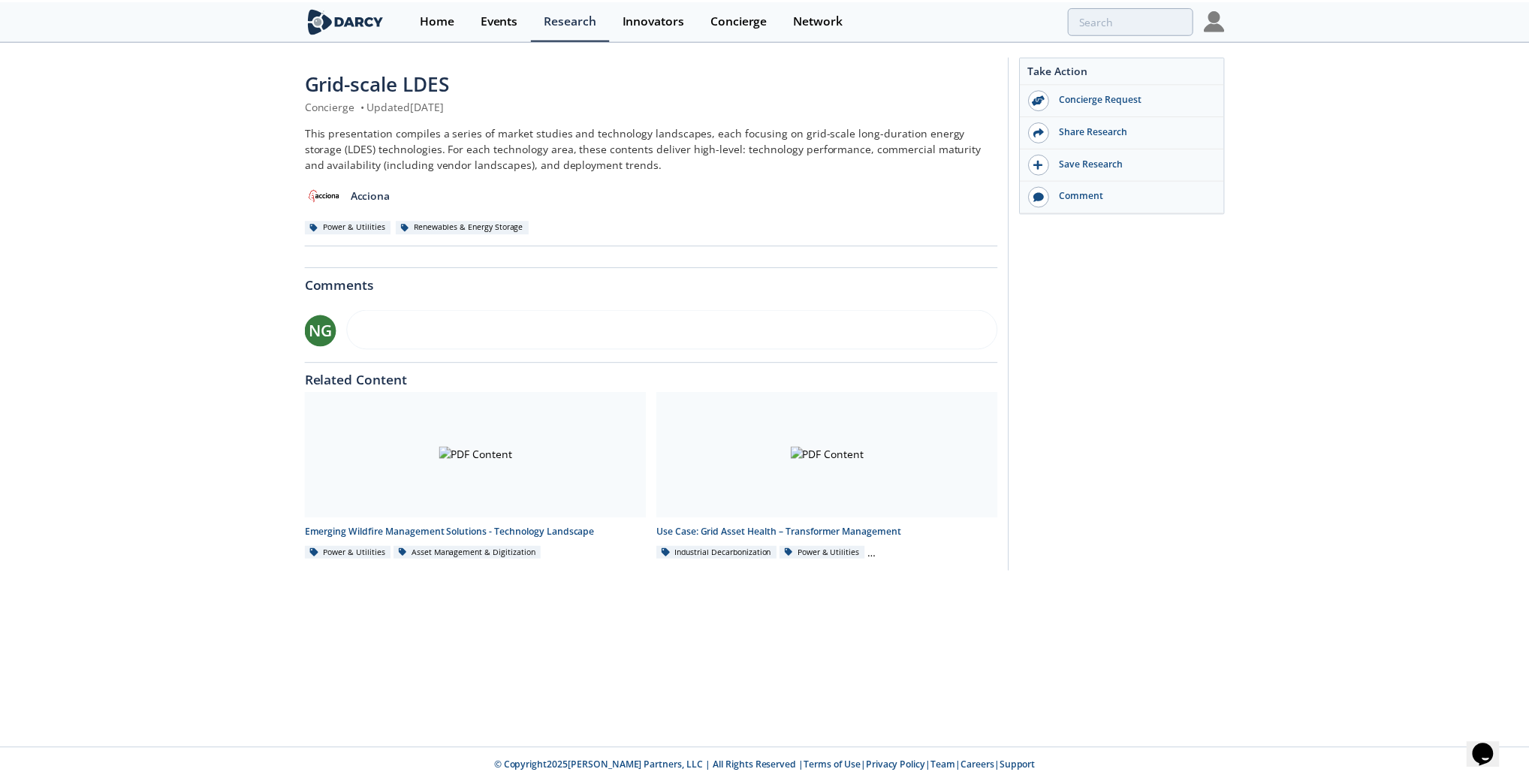 scroll, scrollTop: 0, scrollLeft: 0, axis: both 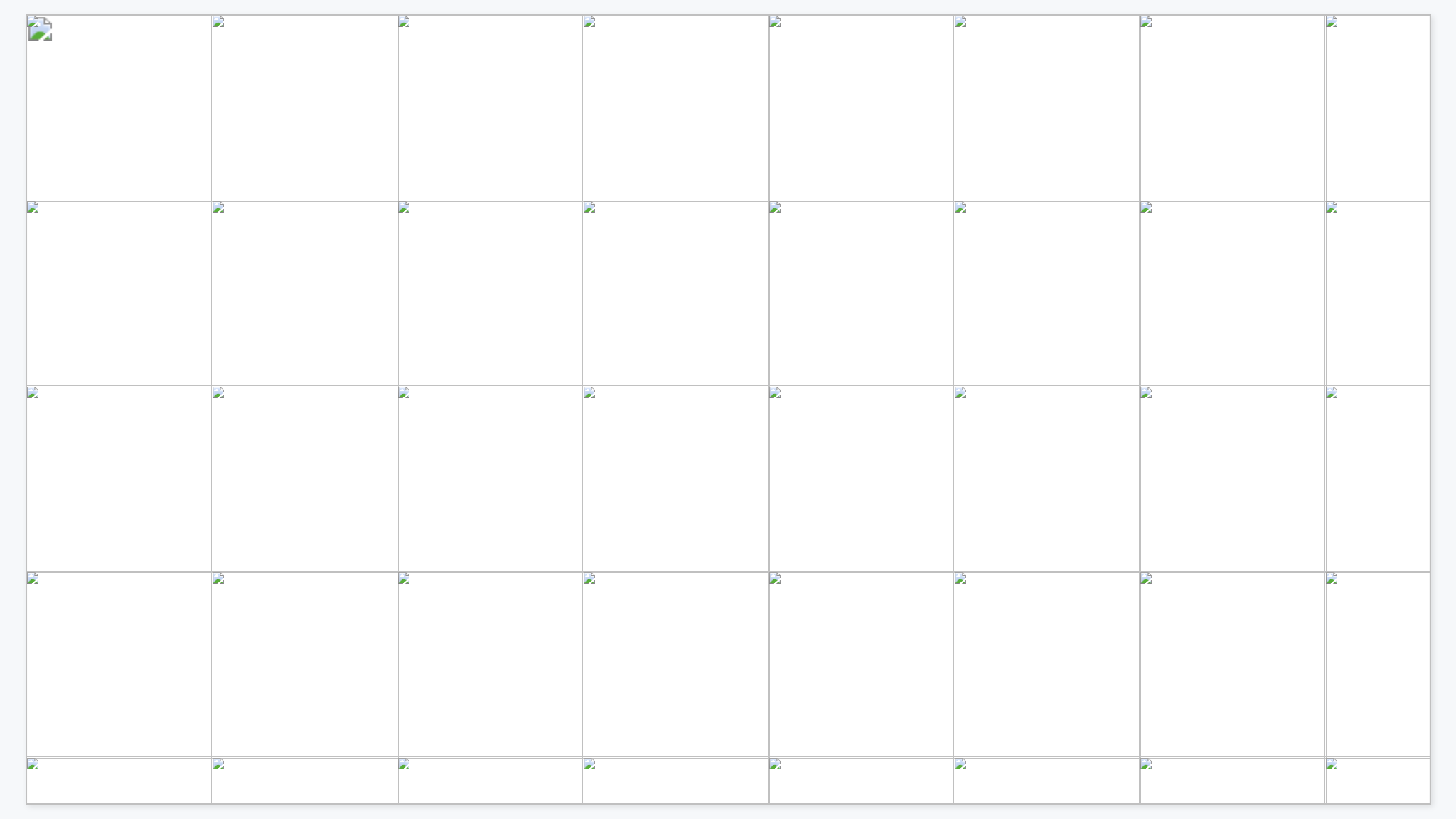 drag, startPoint x: 178, startPoint y: 732, endPoint x: 592, endPoint y: 734, distance: 414.00483 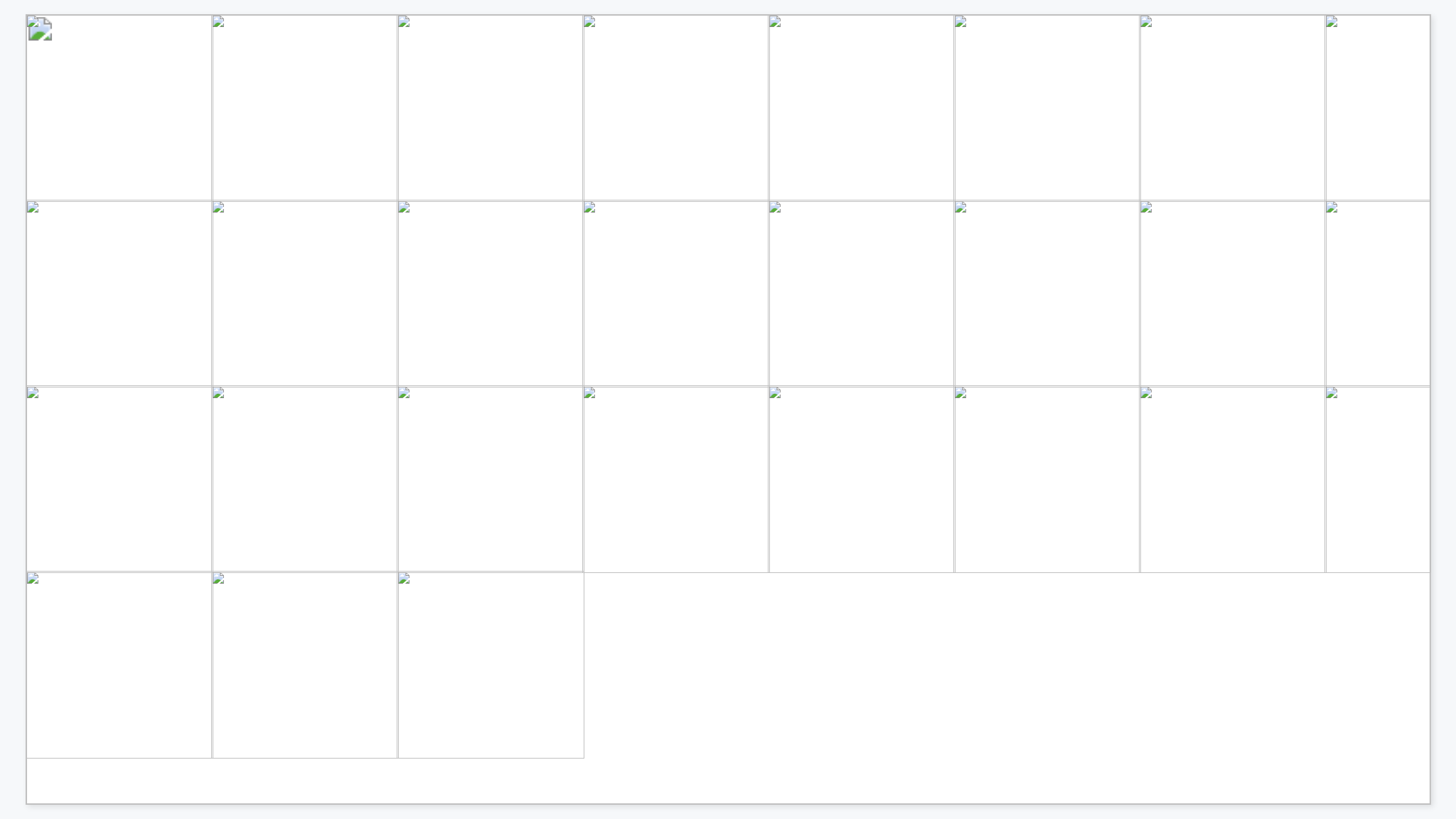click at bounding box center [1669, 911] 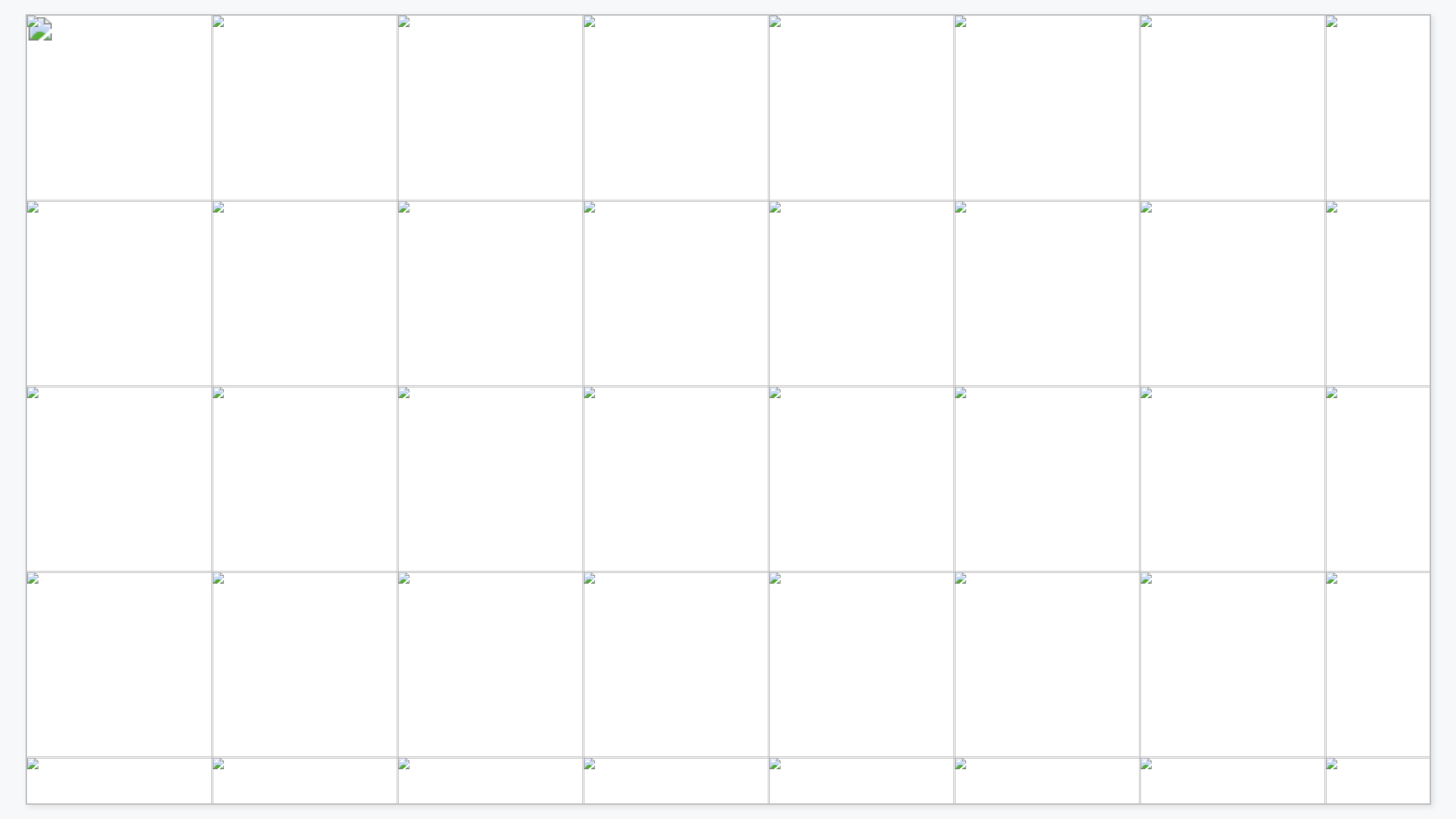click at bounding box center [1573, 1096] 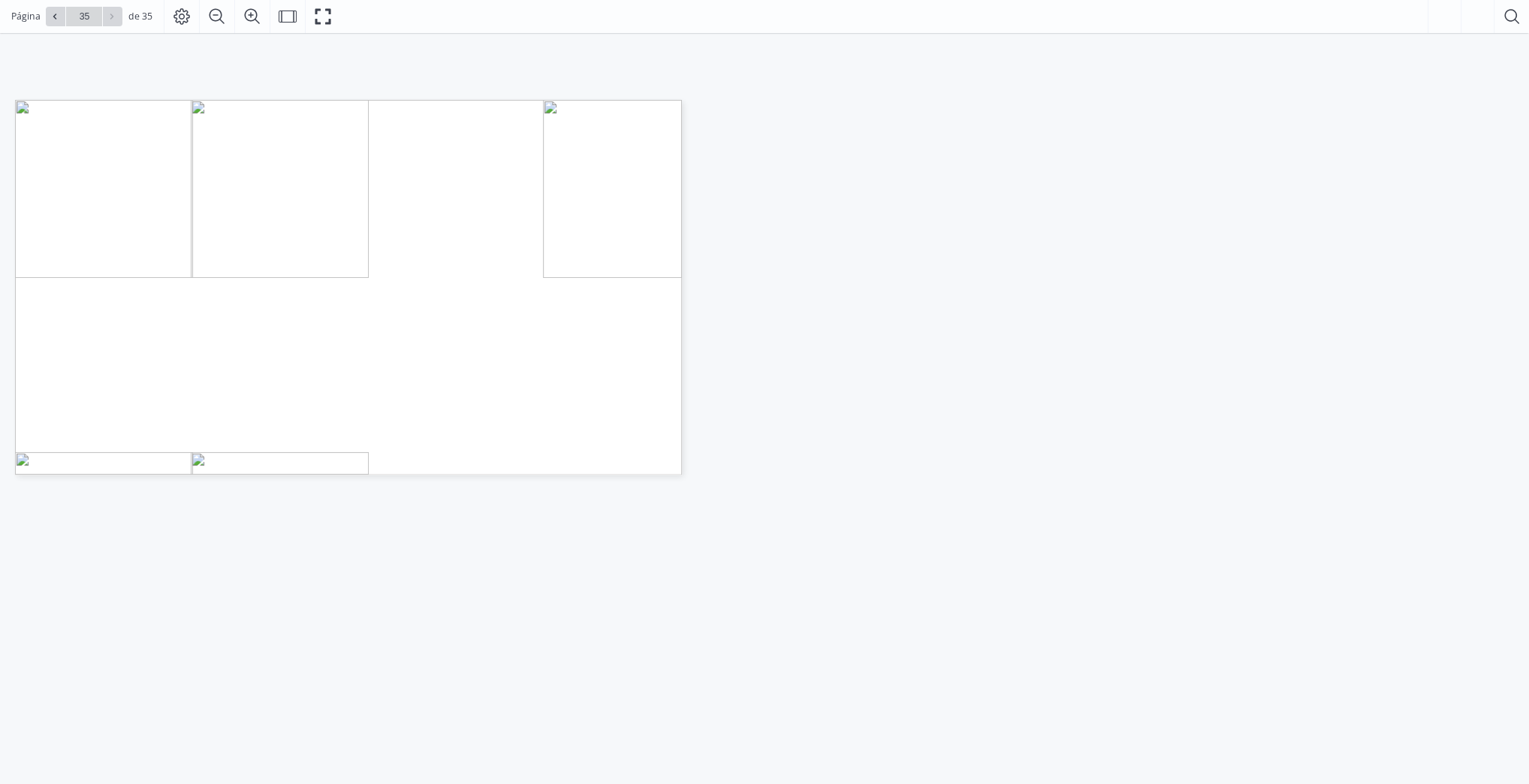 scroll, scrollTop: 60, scrollLeft: 0, axis: vertical 